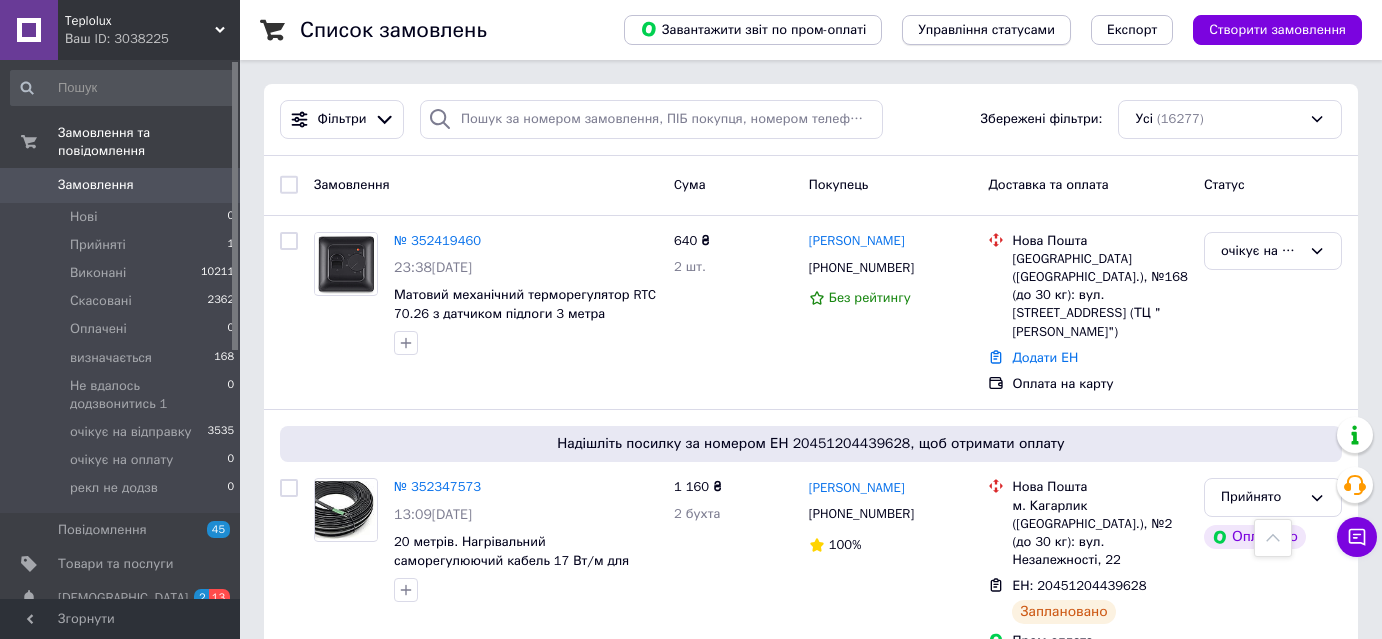 scroll, scrollTop: 363, scrollLeft: 0, axis: vertical 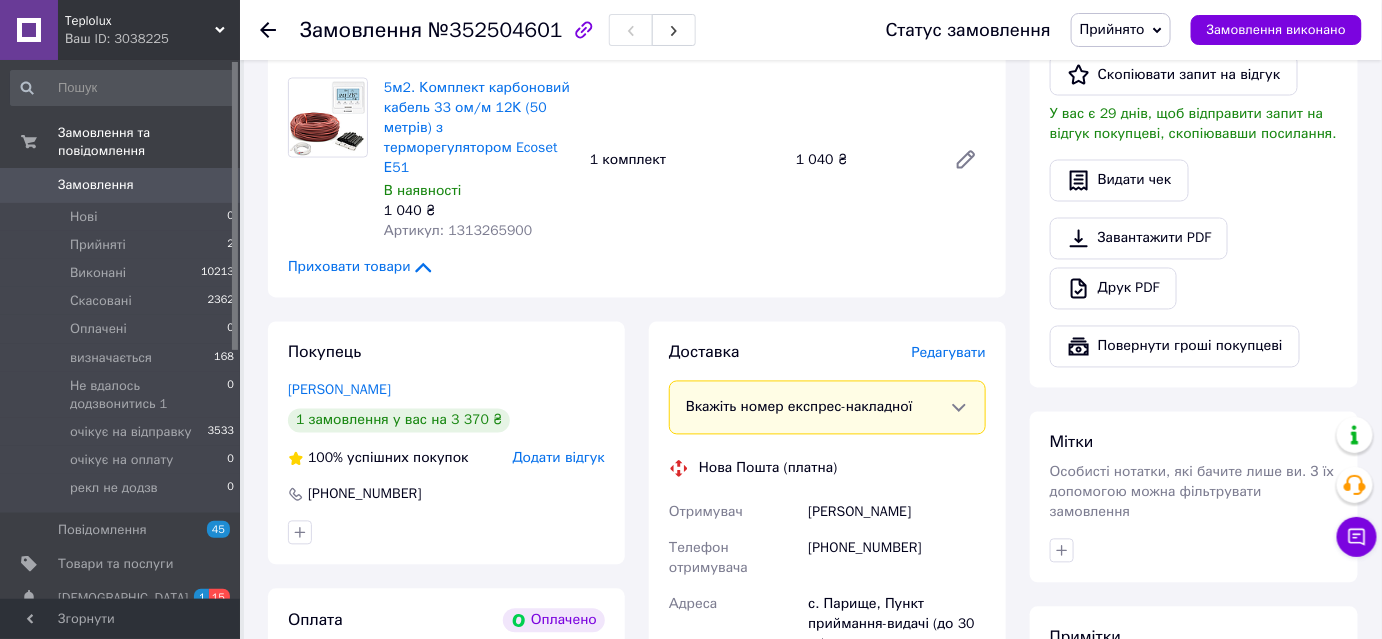 click on "Редагувати" at bounding box center (949, 353) 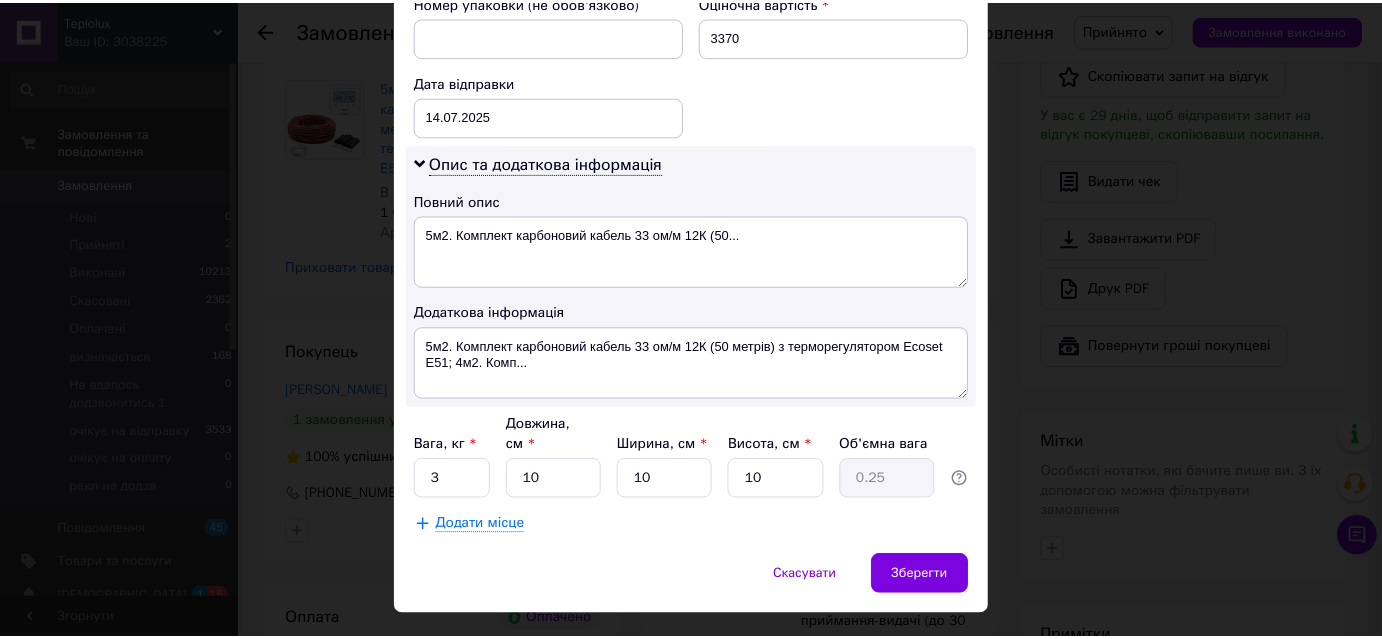 scroll, scrollTop: 909, scrollLeft: 0, axis: vertical 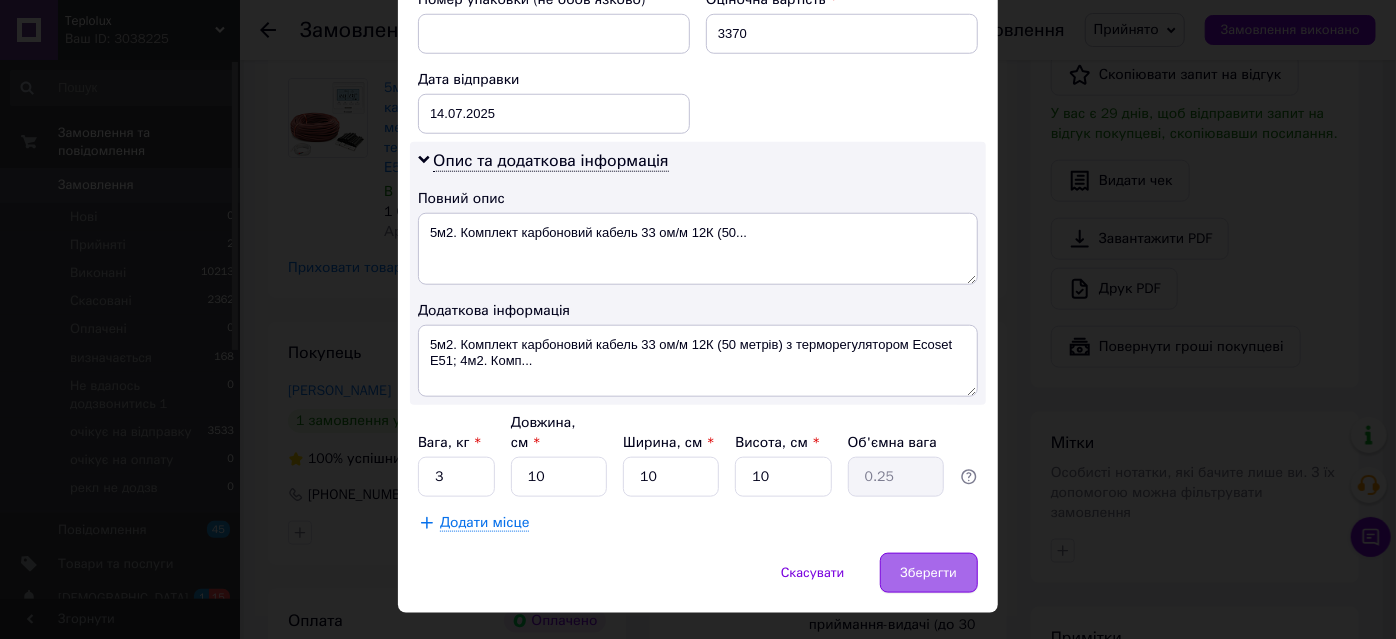 click on "Зберегти" at bounding box center [929, 573] 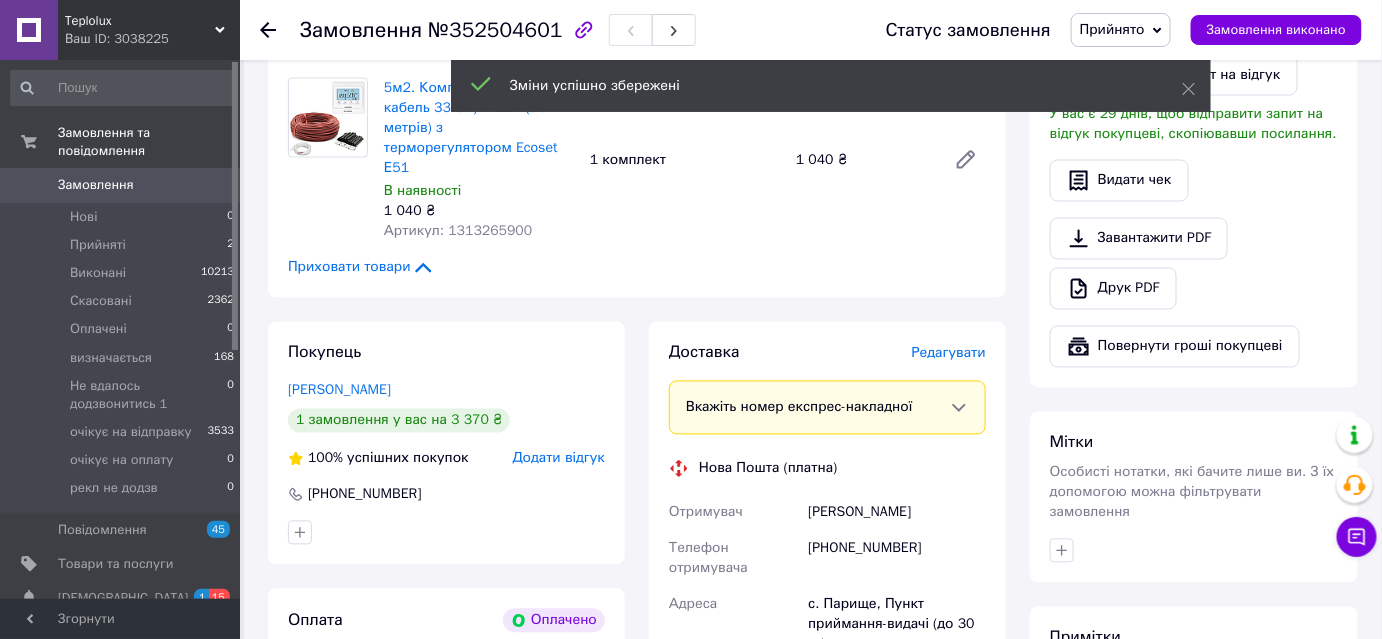 scroll, scrollTop: 1454, scrollLeft: 0, axis: vertical 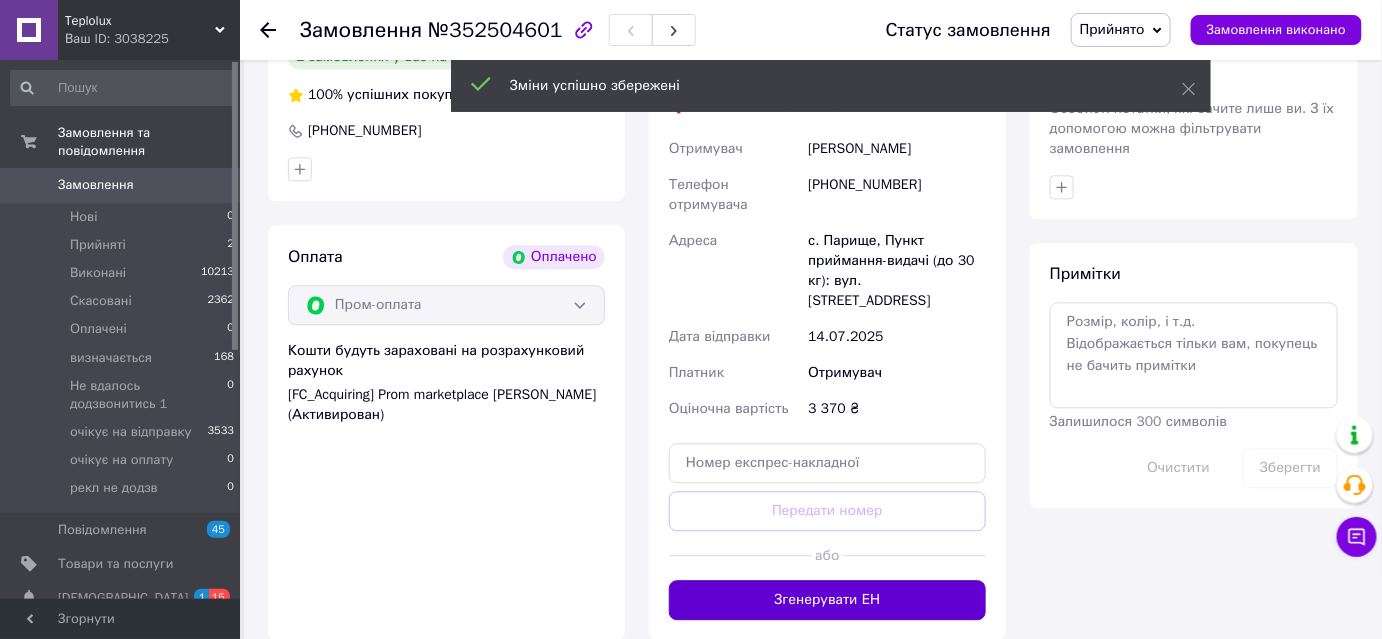 click on "Згенерувати ЕН" at bounding box center (827, 600) 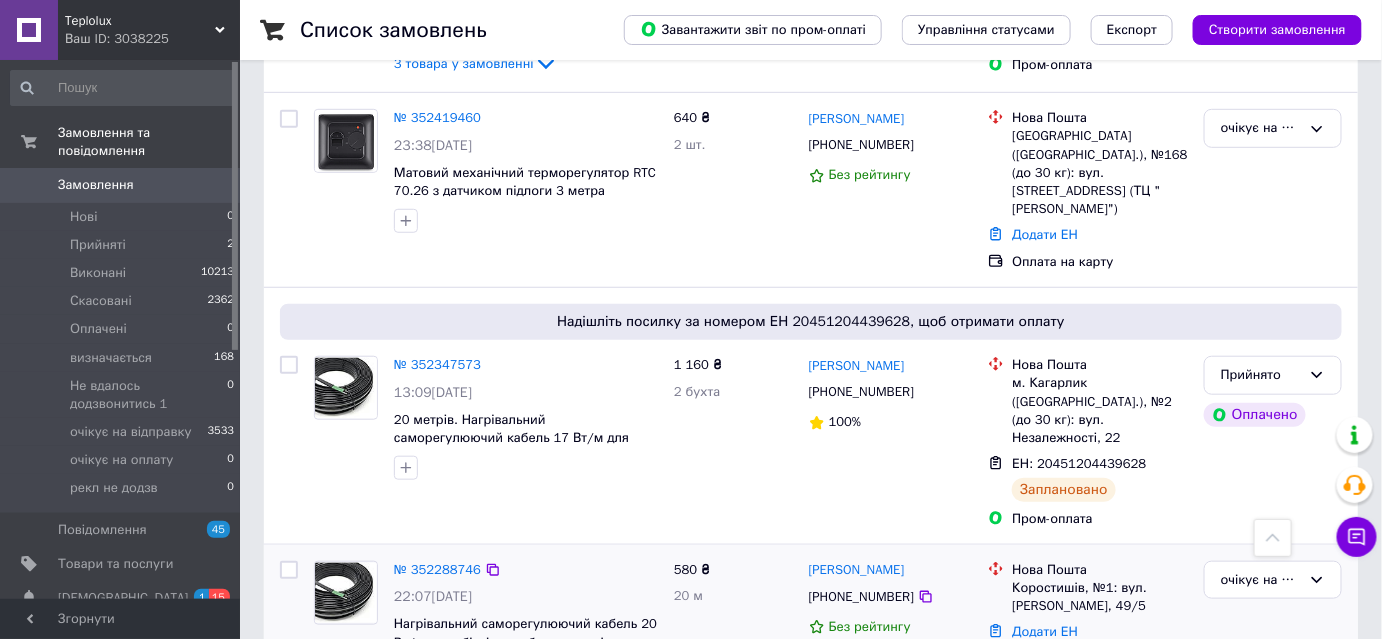 scroll, scrollTop: 454, scrollLeft: 0, axis: vertical 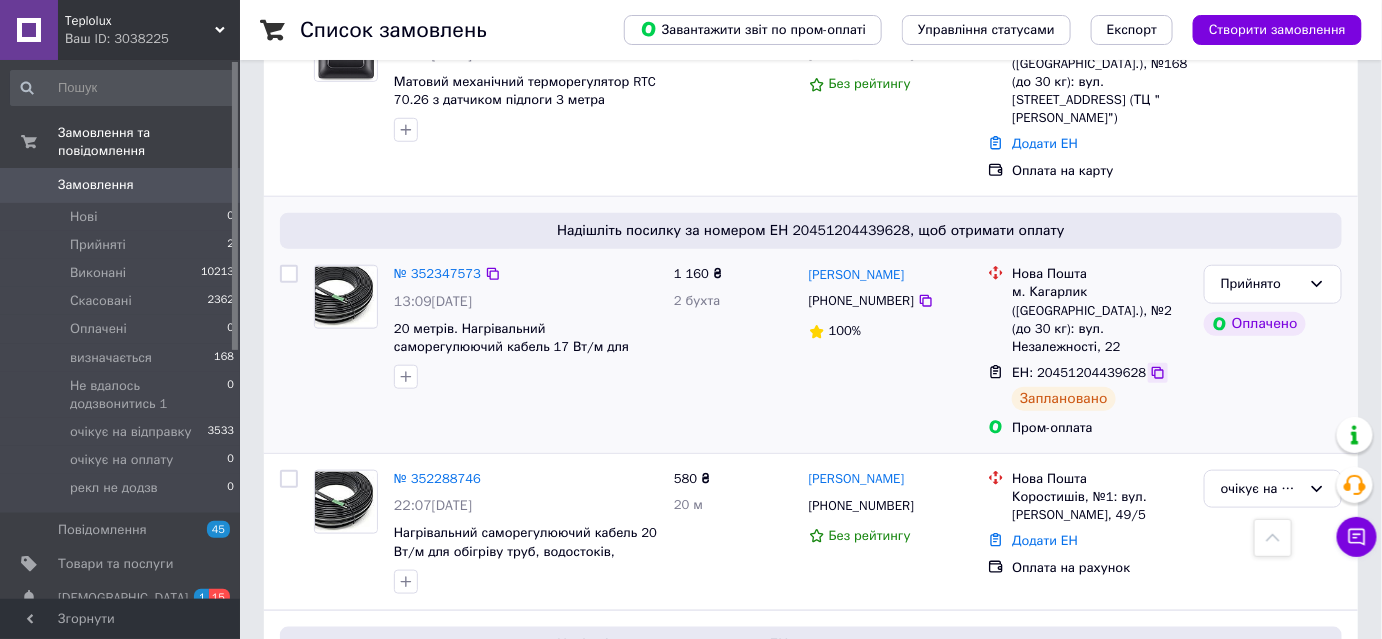 click 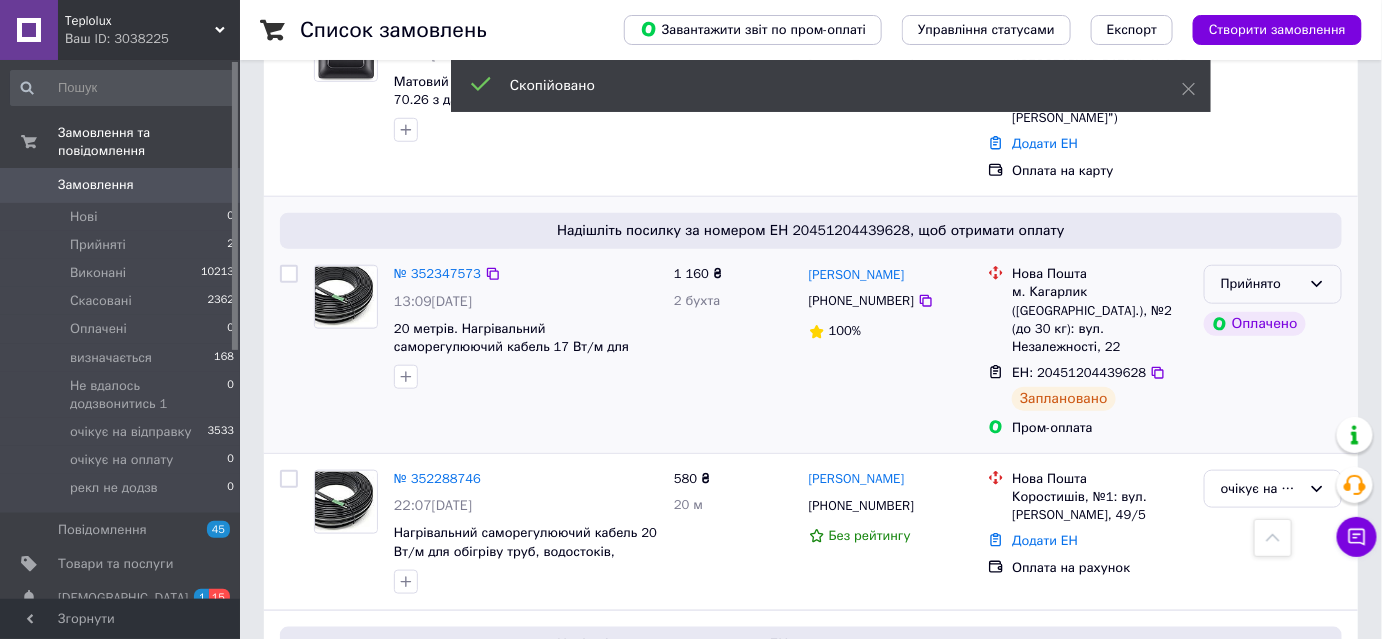 click 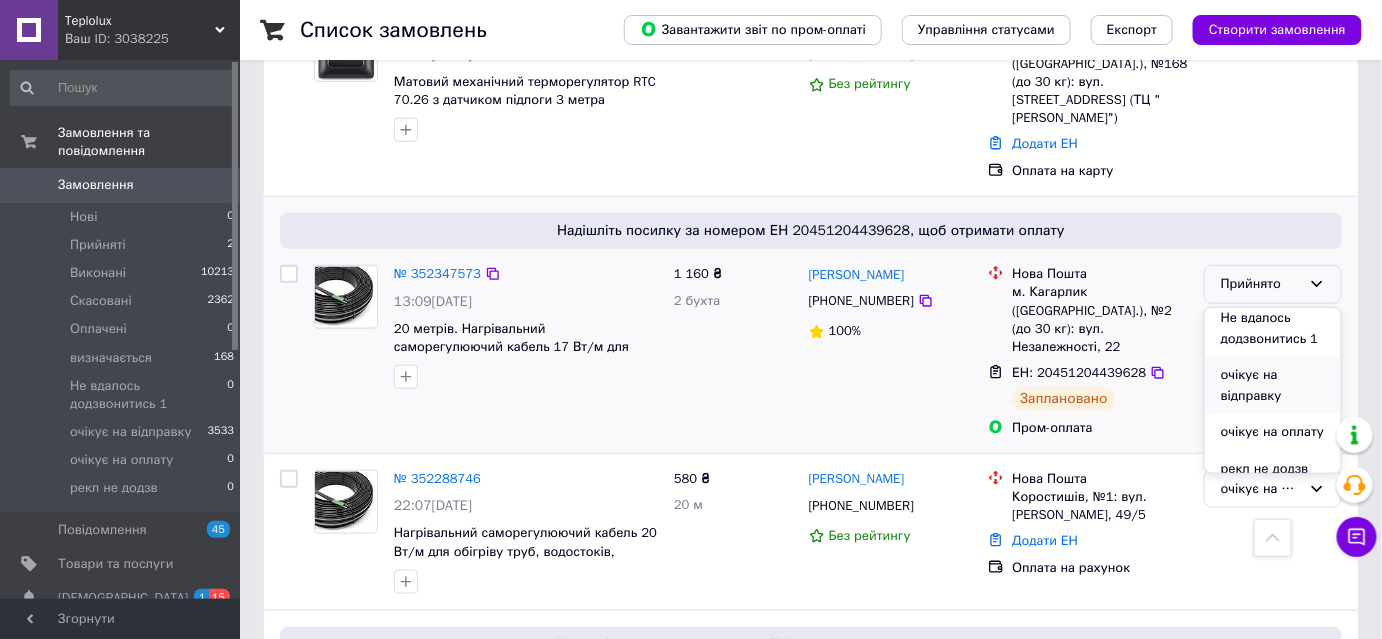 scroll, scrollTop: 168, scrollLeft: 0, axis: vertical 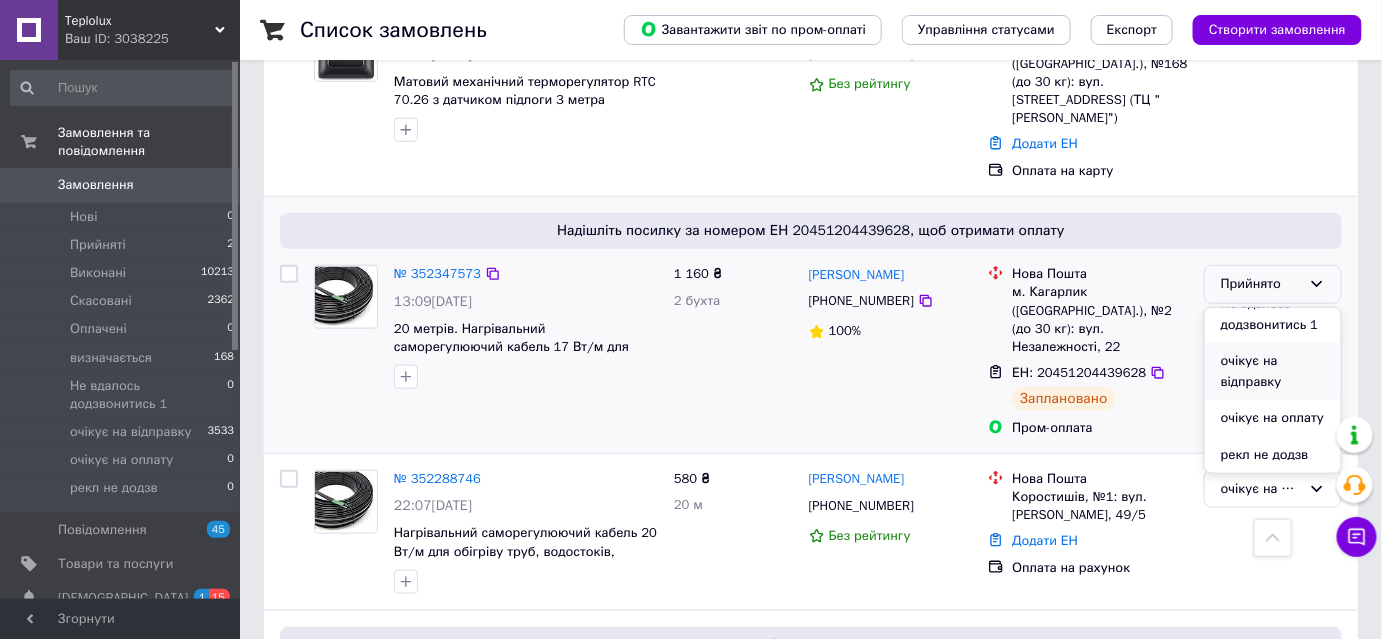 click on "очікує на відправку" at bounding box center (1273, 371) 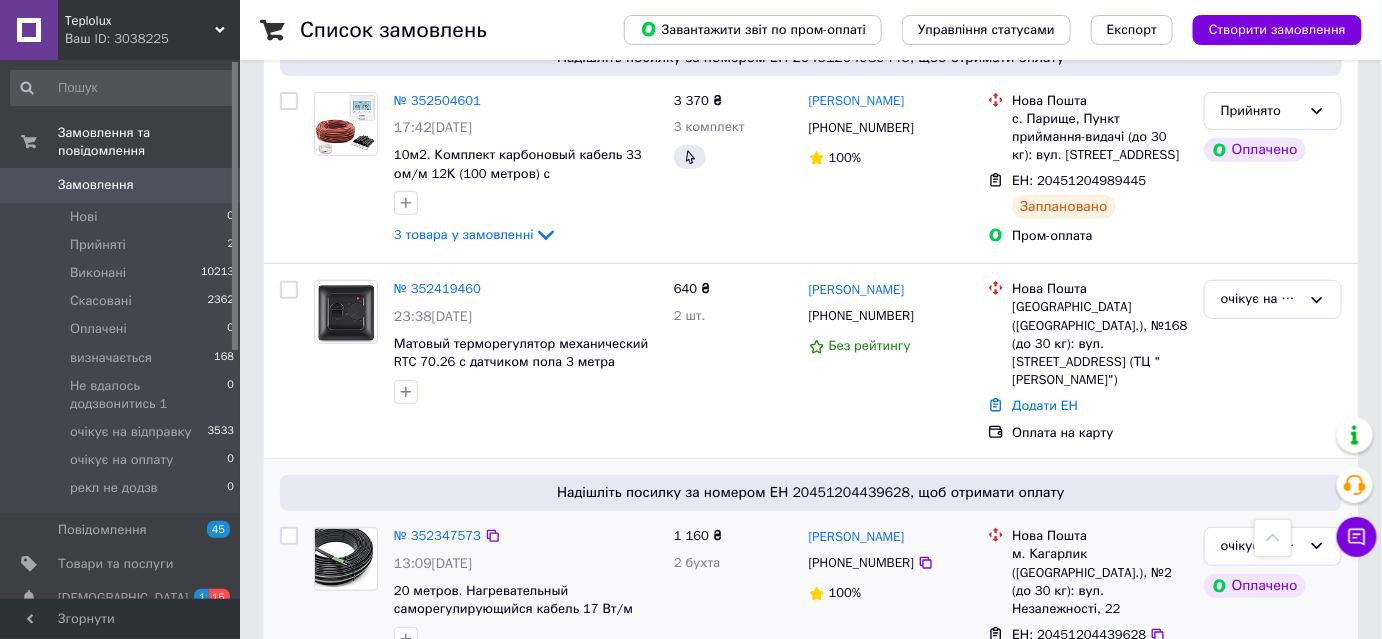 scroll, scrollTop: 181, scrollLeft: 0, axis: vertical 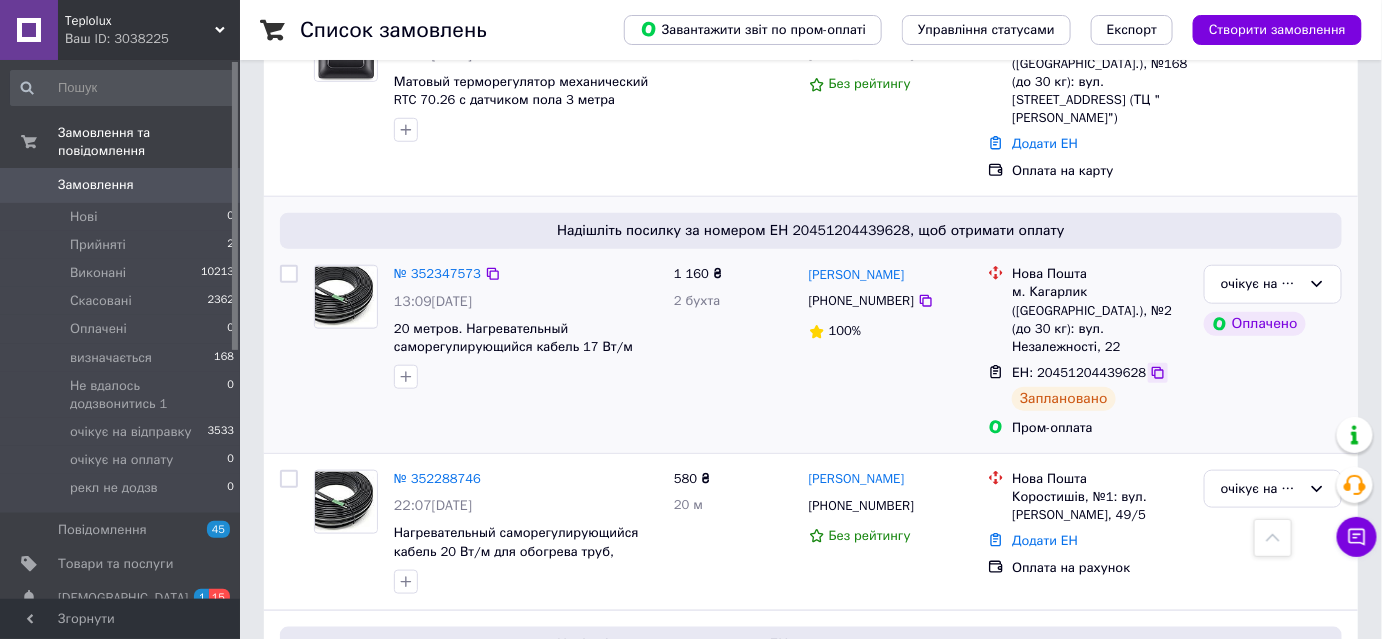 click 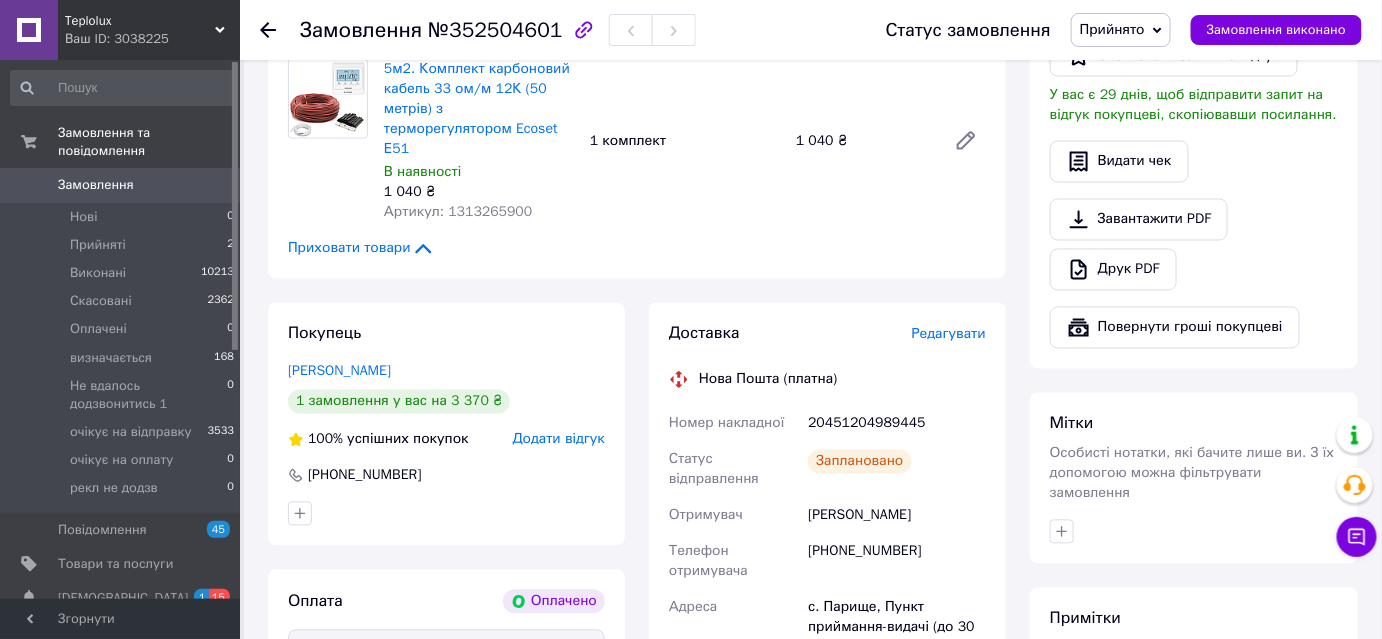 scroll, scrollTop: 1272, scrollLeft: 0, axis: vertical 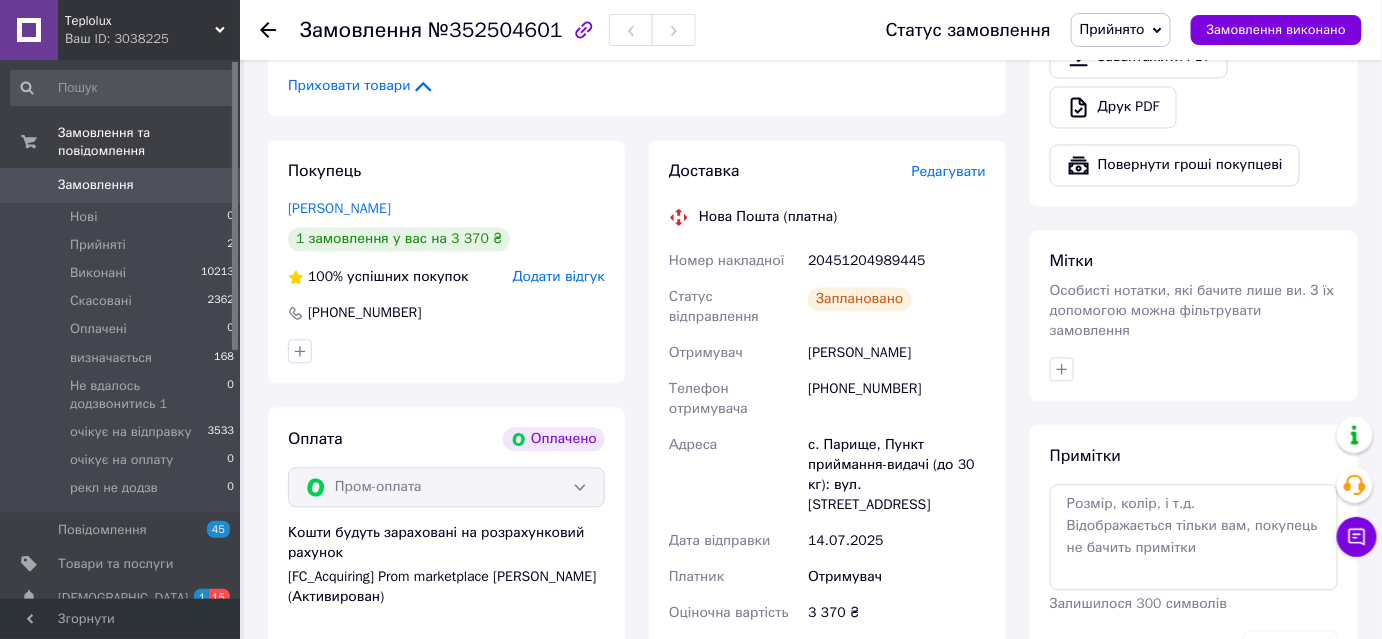 click on "20451204989445" at bounding box center [897, 261] 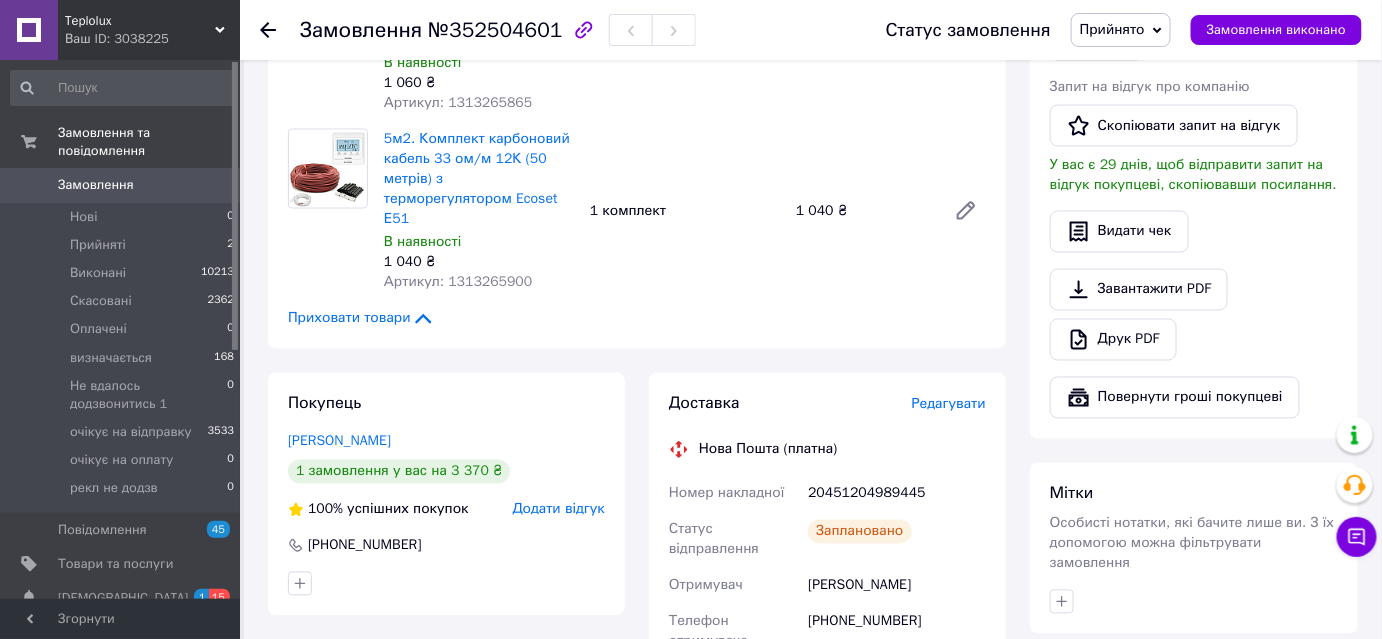 scroll, scrollTop: 1000, scrollLeft: 0, axis: vertical 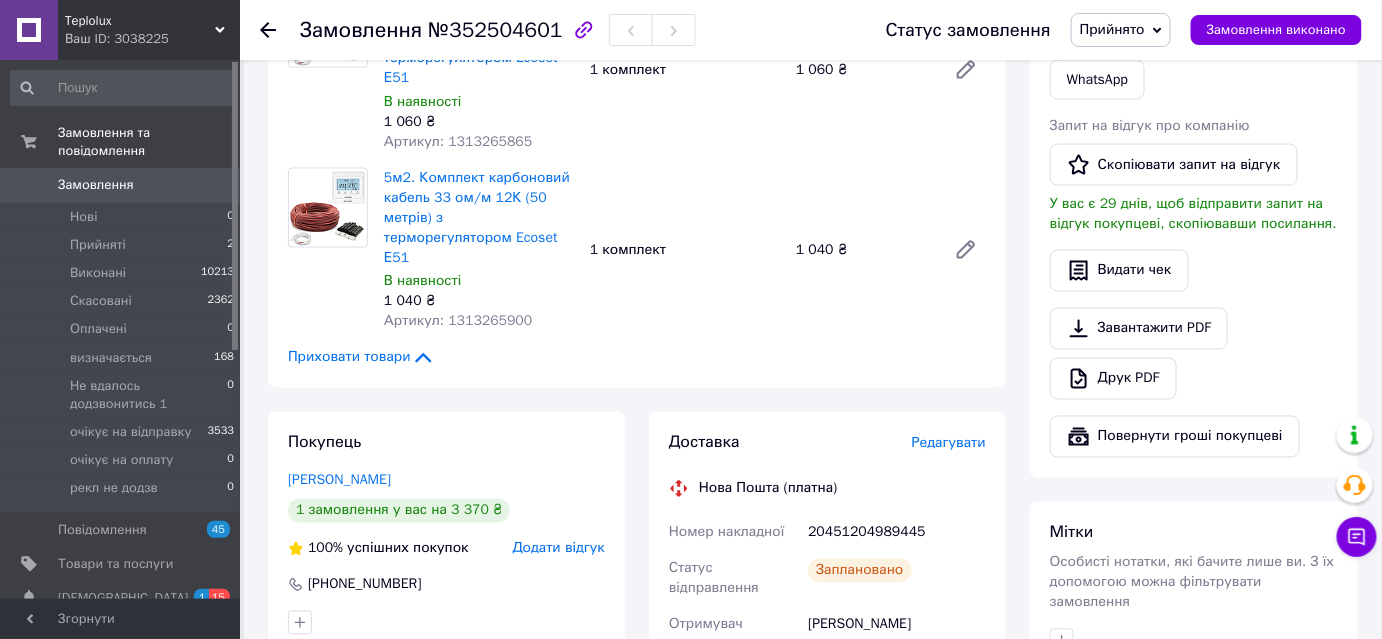 click on "Товари в замовленні (3) 10м2.  Комплект карбоновий кабель 33 ом/м 12К (100 метрів) з терморегулятором Ecoset Е51 В наявності 1 270 ₴ Артикул: 1313265963 1 комплект 1 270 ₴ 4м2. Комплект карбоновий кабель 33 ом/м 12К (40 метрів) з терморегулятором Ecoset Е51 В наявності 1 060 ₴ Артикул: 1313265865 1 комплект 1 060 ₴ 5м2. Комплект карбоновий кабель 33 ом/м 12К (50 метрів) з терморегулятором Ecoset Е51 В наявності 1 040 ₴ Артикул: 1313265900 1 комплект 1 040 ₴ Приховати товари" at bounding box center [637, 68] 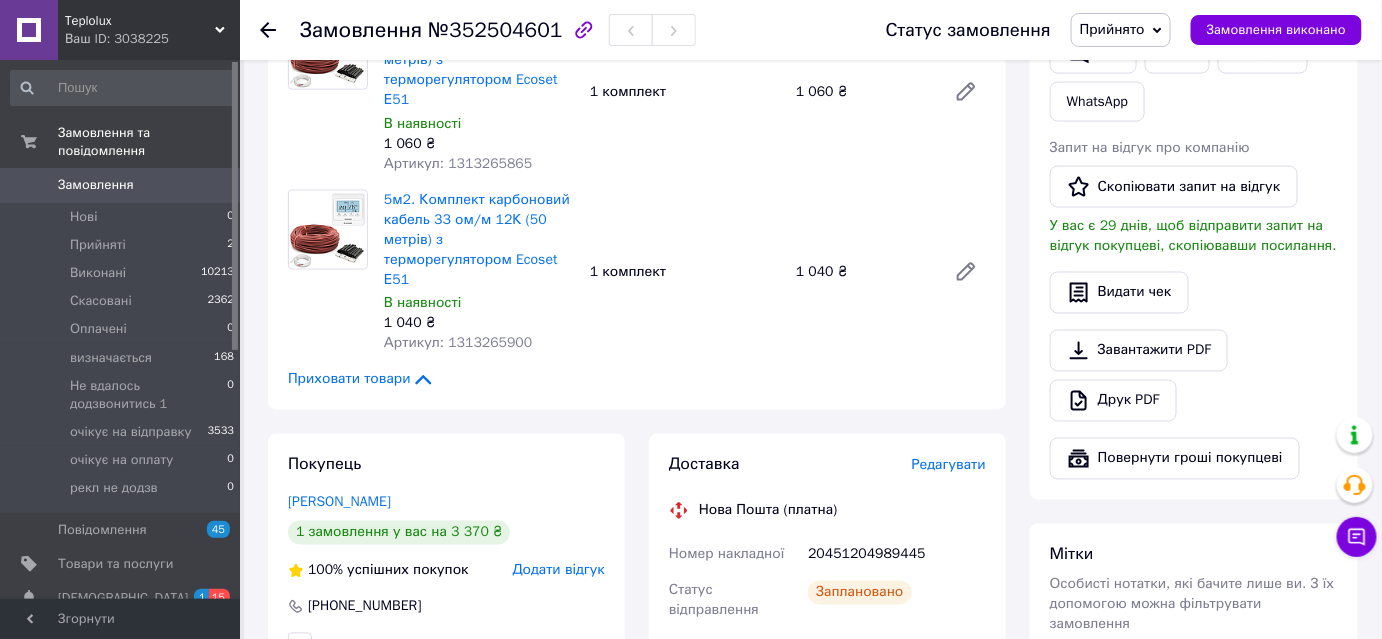 scroll, scrollTop: 1181, scrollLeft: 0, axis: vertical 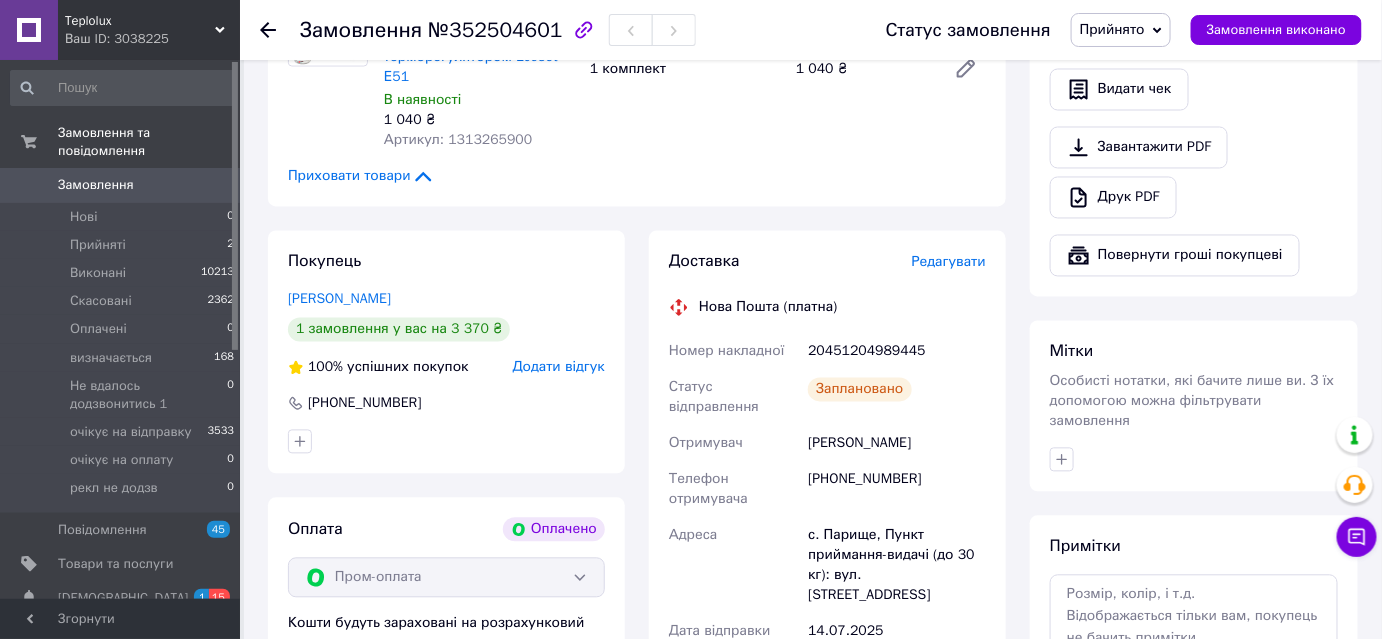 click on "20451204989445" at bounding box center [897, 352] 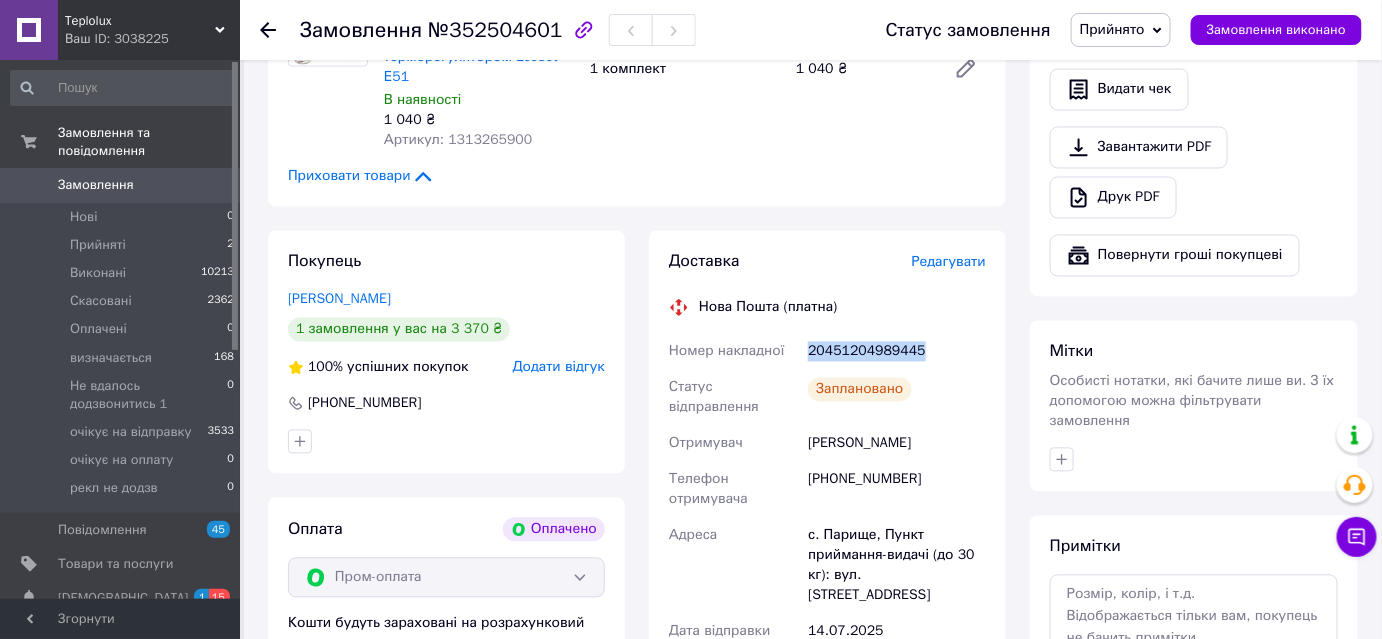 click on "20451204989445" at bounding box center [897, 352] 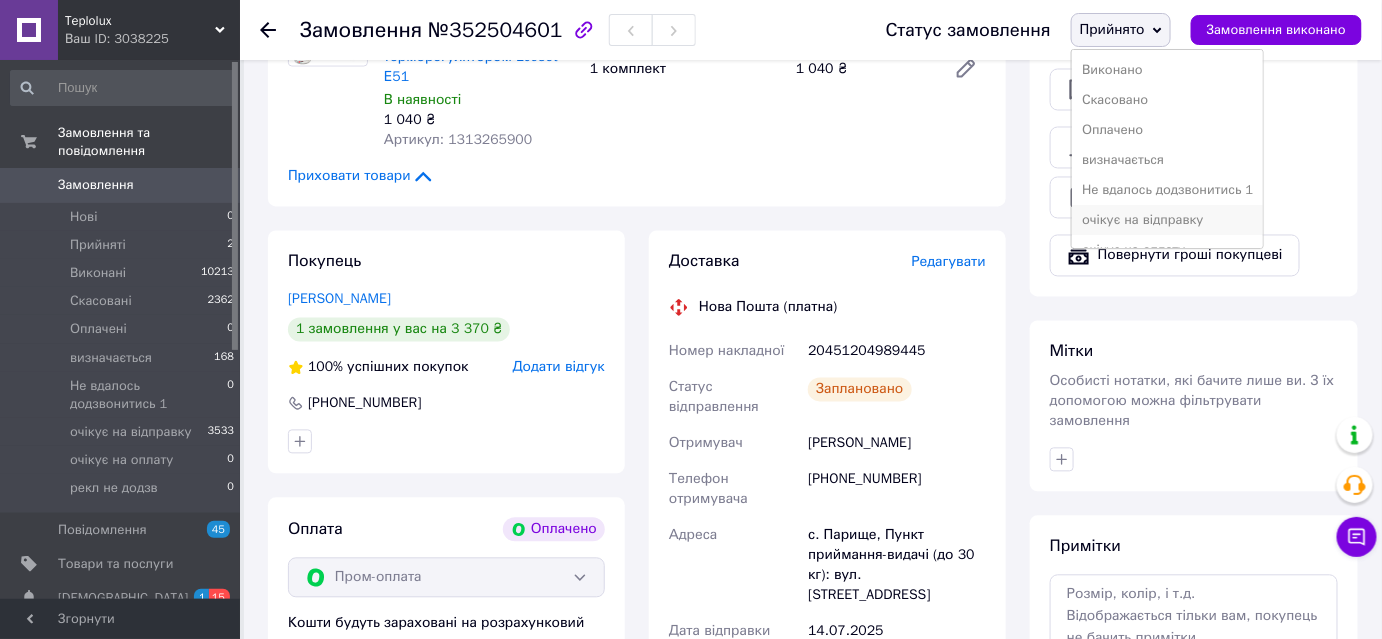 click on "очікує на відправку" at bounding box center [1167, 220] 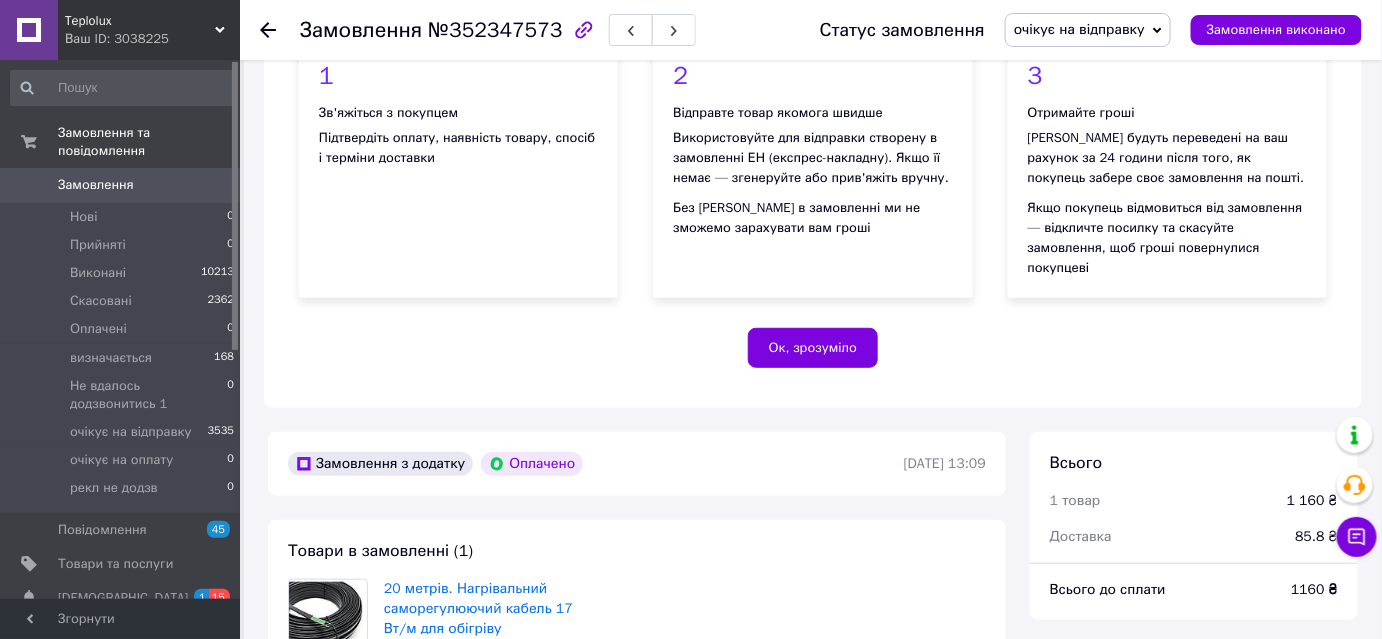 scroll, scrollTop: 454, scrollLeft: 0, axis: vertical 